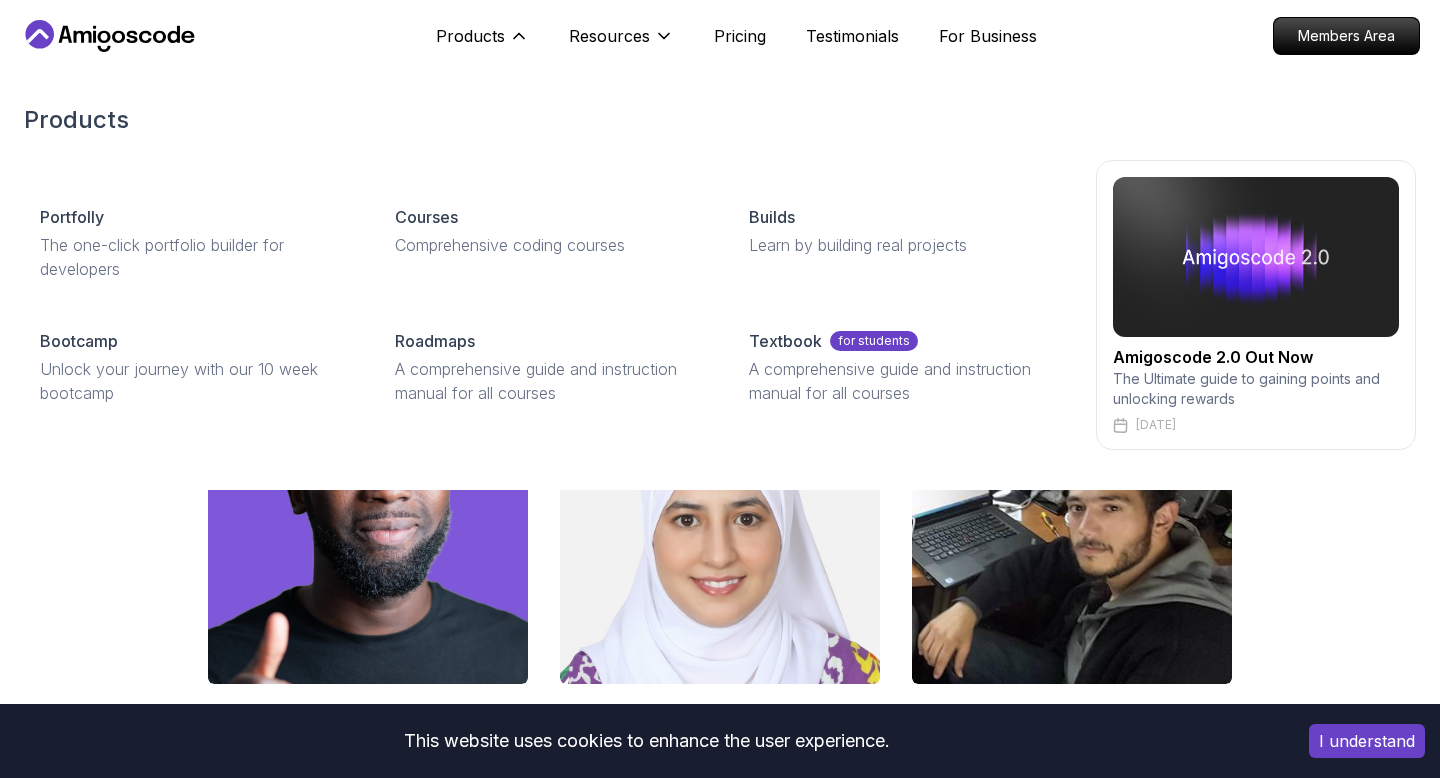 scroll, scrollTop: 0, scrollLeft: 0, axis: both 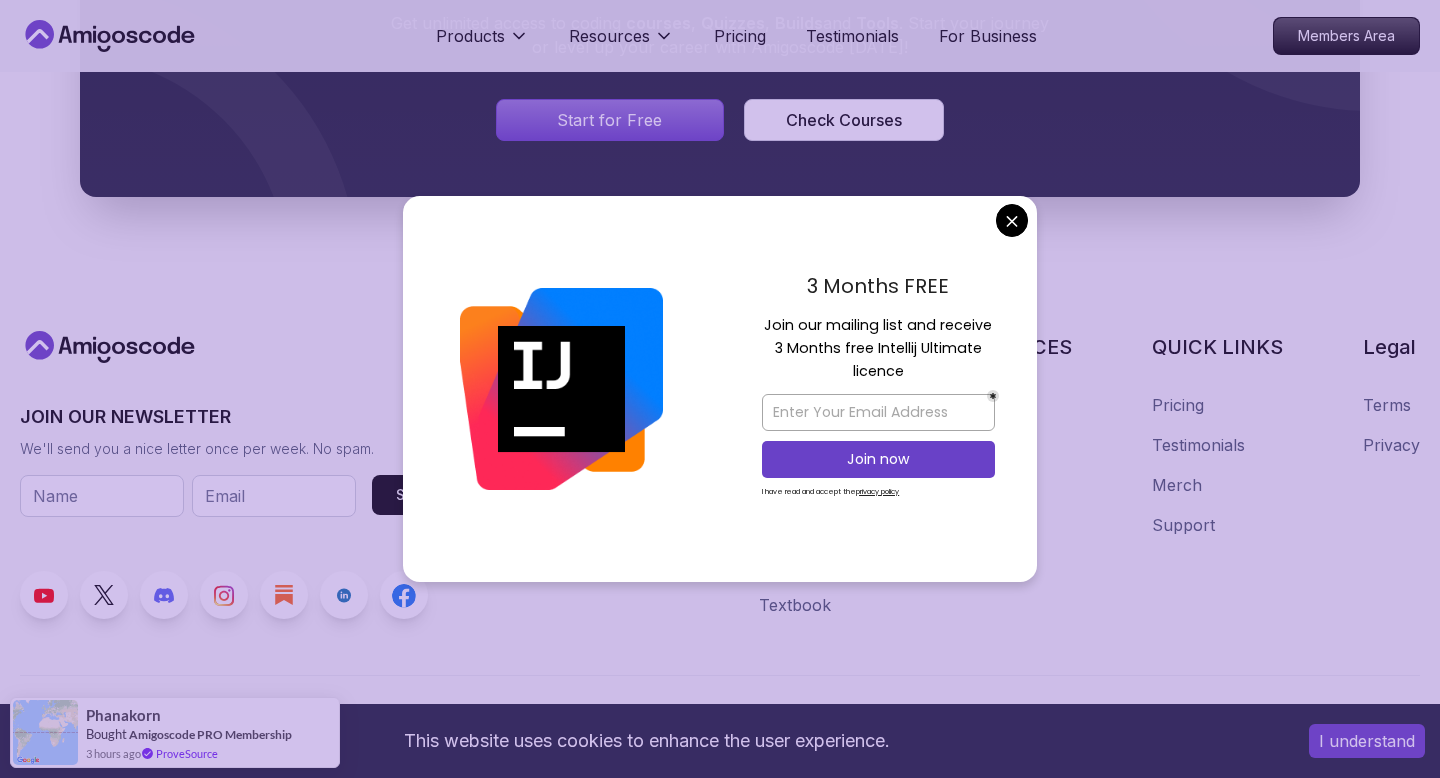 click on "This website uses cookies to enhance the user experience. I understand Products Resources Pricing Testimonials For Business Members Area Products Resources Pricing Testimonials For Business Members Area The team Meet the team behind Amigoscode   We’re a small team that loves to create great experiences, Click any member to explore their Portfolly Nelson Djalo Founder & CEO Chaimaa Safi Frontend Engineer Ömer Fadil Community Lead The One-Stop Platform for   Developers Get unlimited access to coding   courses ,   Quizzes ,   Builds  and   Tools . Start your journey or level up your career with Amigoscode today! Start for Free Check Courses JOIN OUR NEWSLETTER We'll send you a nice letter once per week. No spam. Submit PRODUCTS Portfolly Courses Builds soon Bootcamp Roadmaps Textbook RESOURCES Team Blogs Newsletter Community QUICK LINKS Pricing Testimonials Merch Support Legal Terms Privacy Assalamualaikum 👋 © 2025 Amigoscode. All rights reserved. hello@amigoscode.com
Phanakorn Bought" at bounding box center [720, -80] 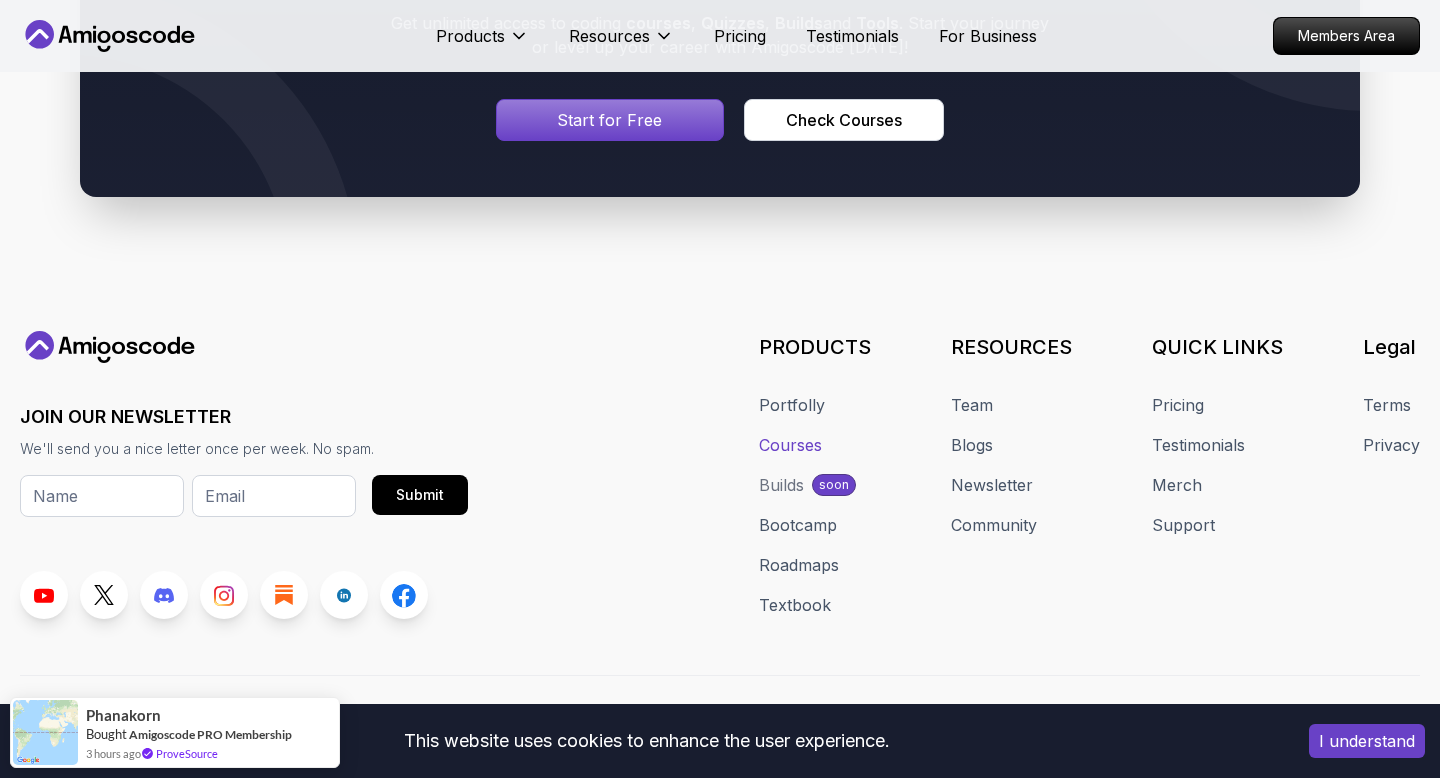 click on "Courses" at bounding box center [790, 445] 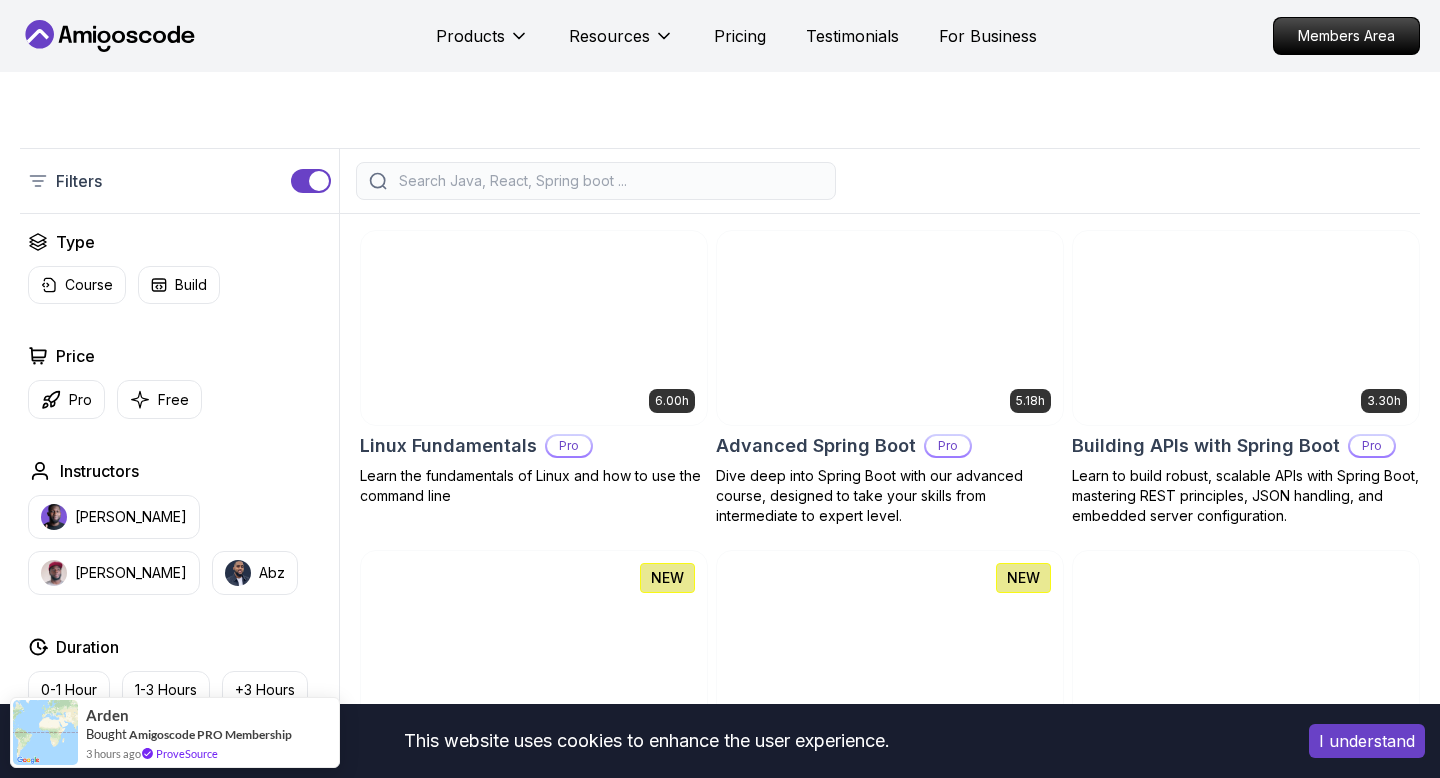 scroll, scrollTop: 360, scrollLeft: 0, axis: vertical 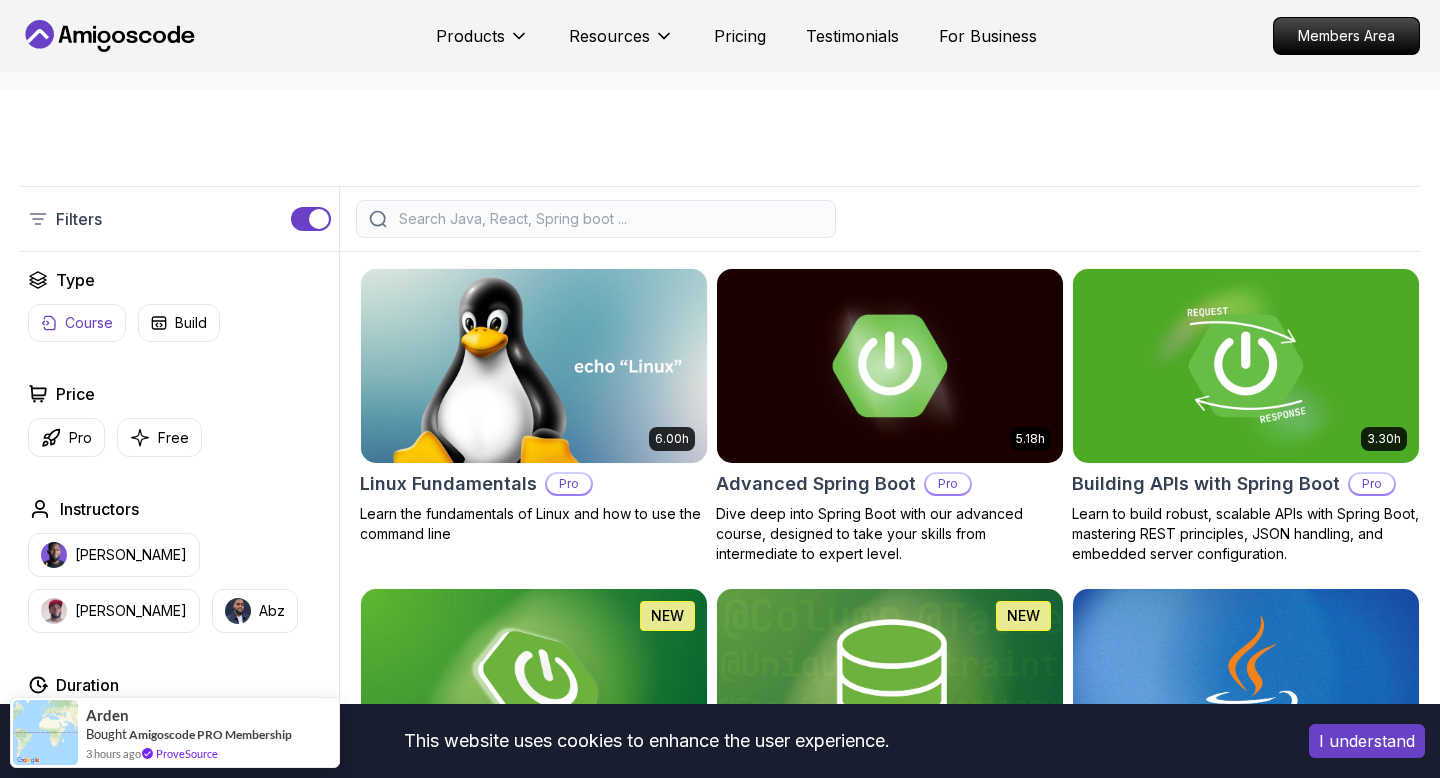 click on "Course" at bounding box center (89, 323) 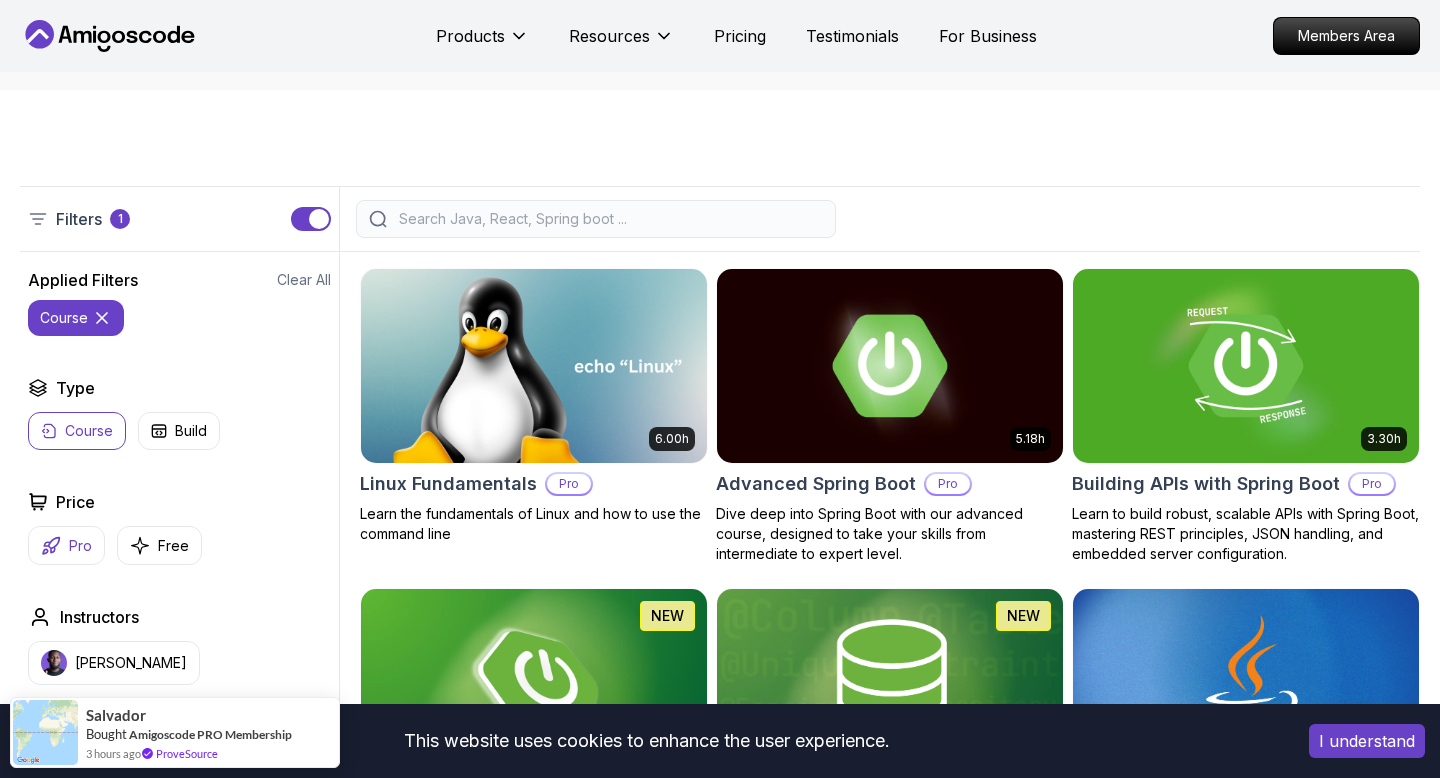 click on "Pro" at bounding box center (80, 546) 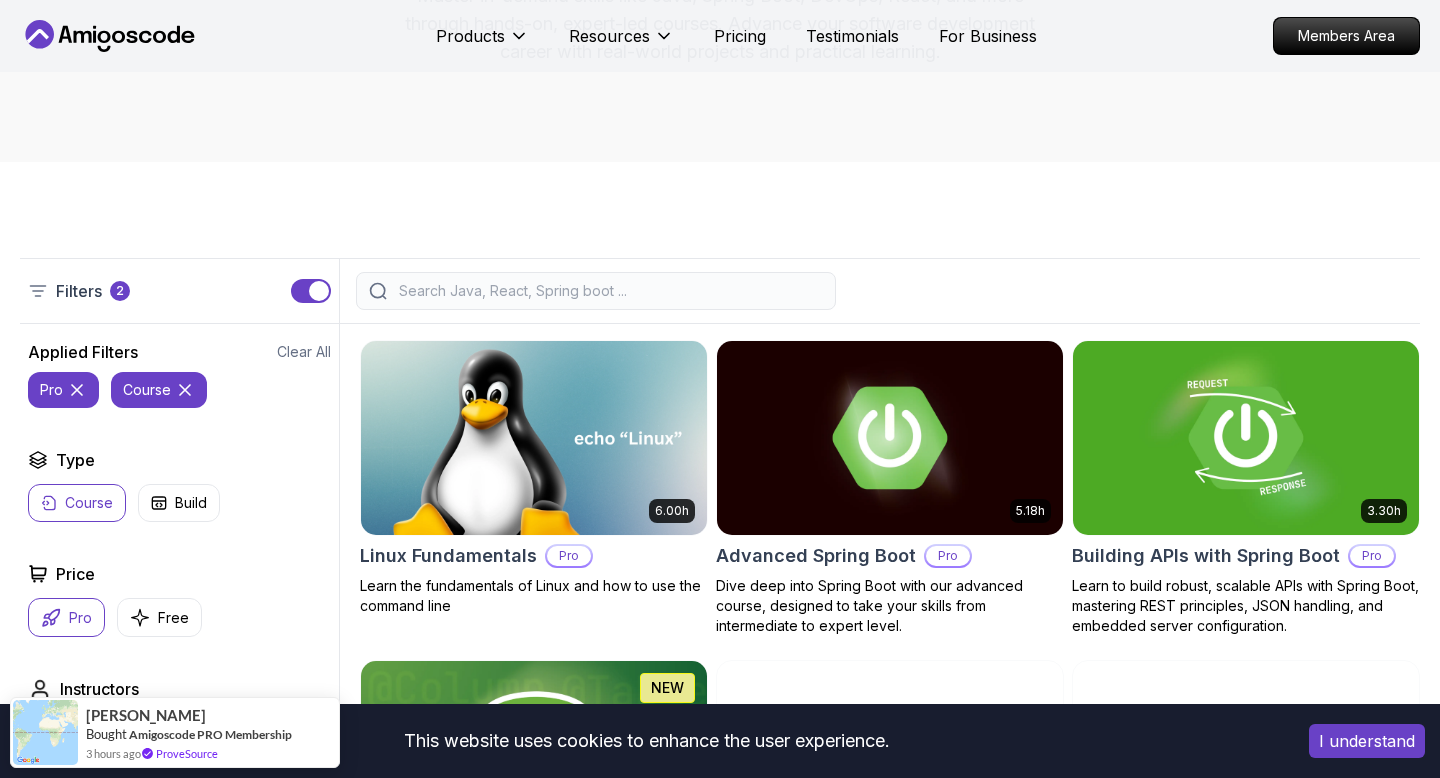 scroll, scrollTop: 313, scrollLeft: 0, axis: vertical 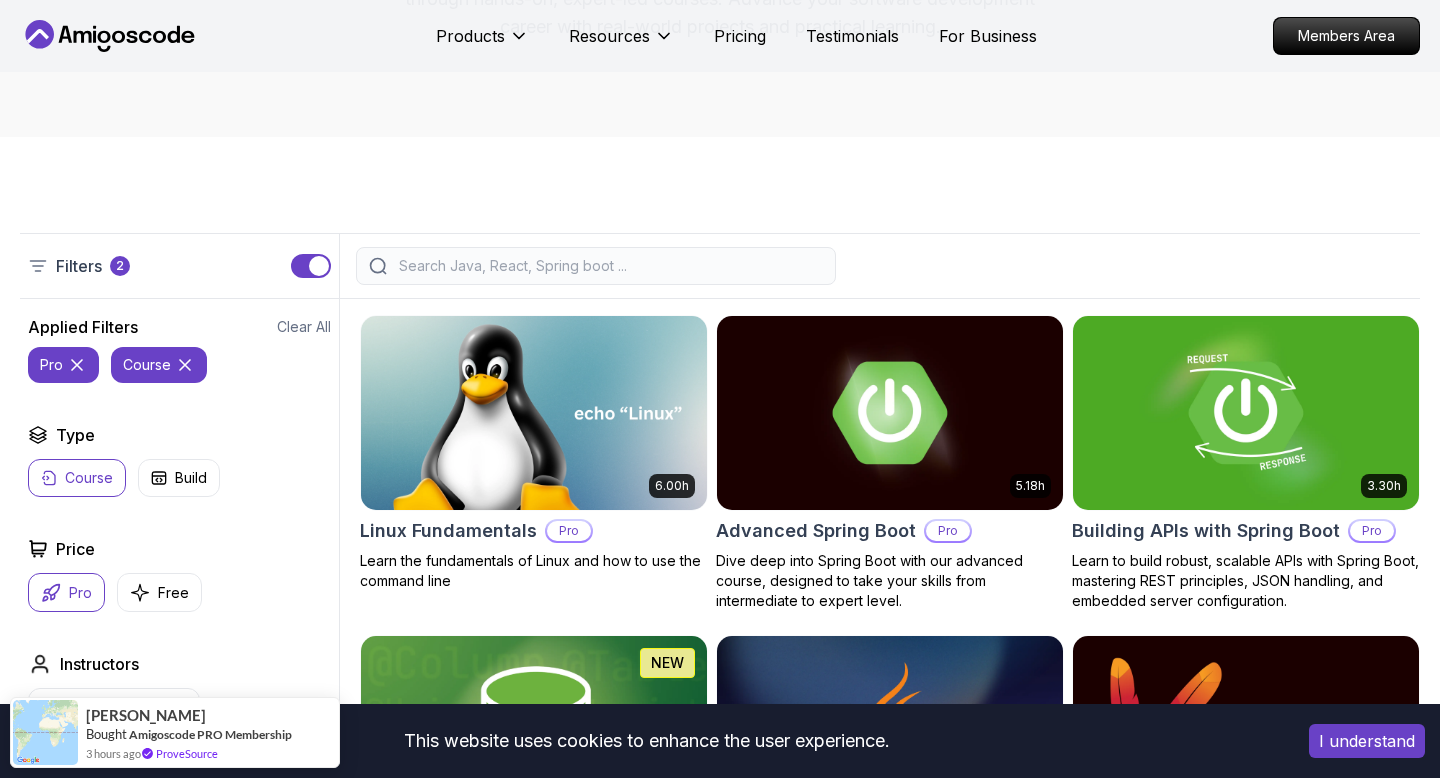 click 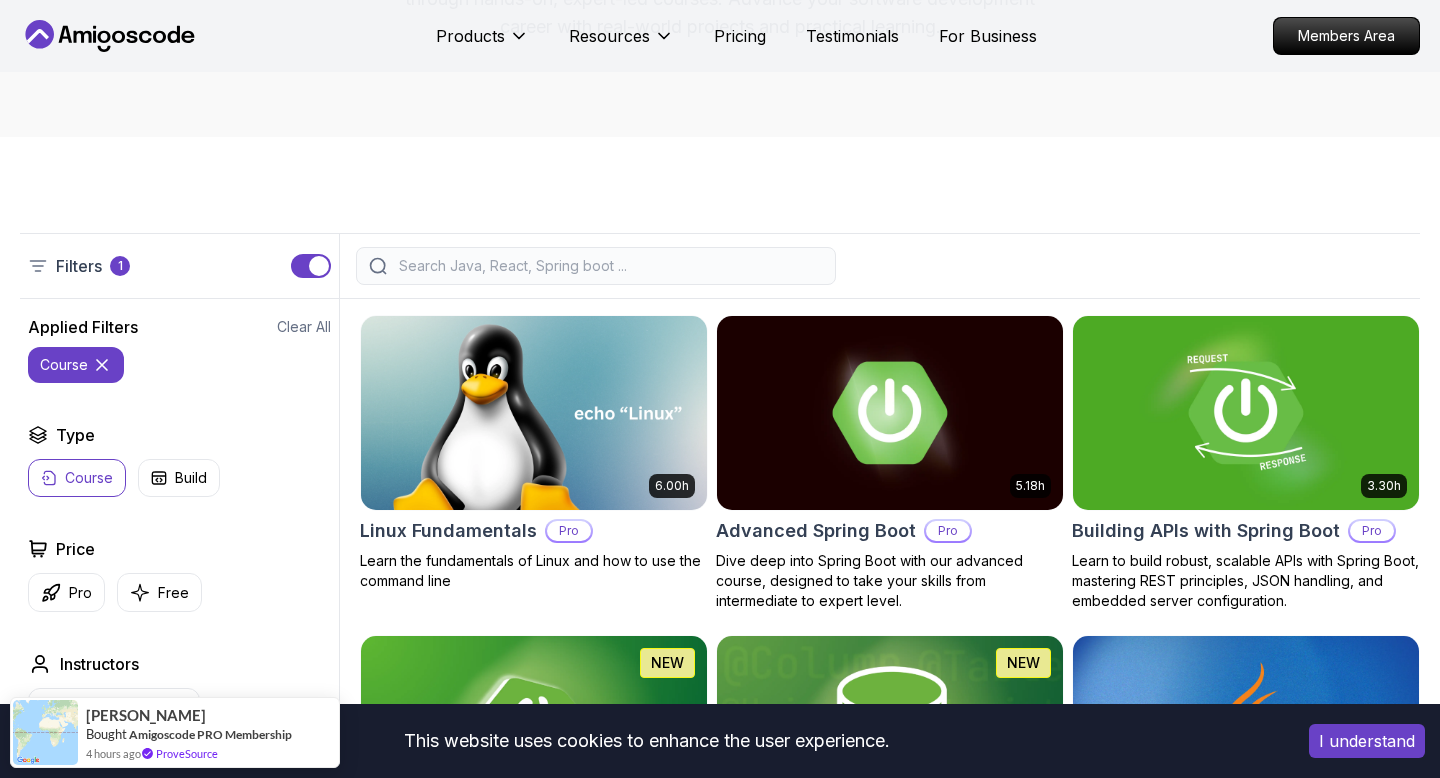 click at bounding box center (609, 266) 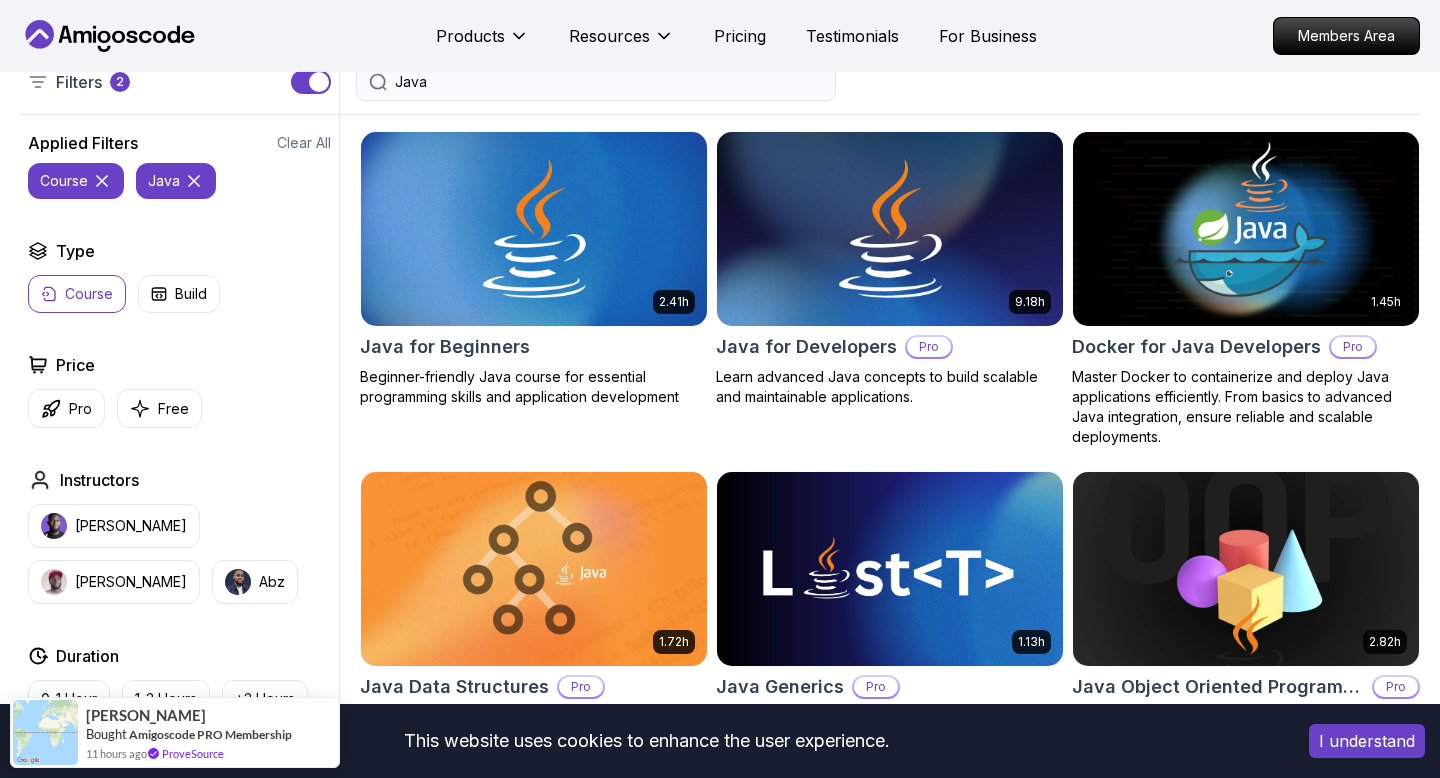 scroll, scrollTop: 499, scrollLeft: 0, axis: vertical 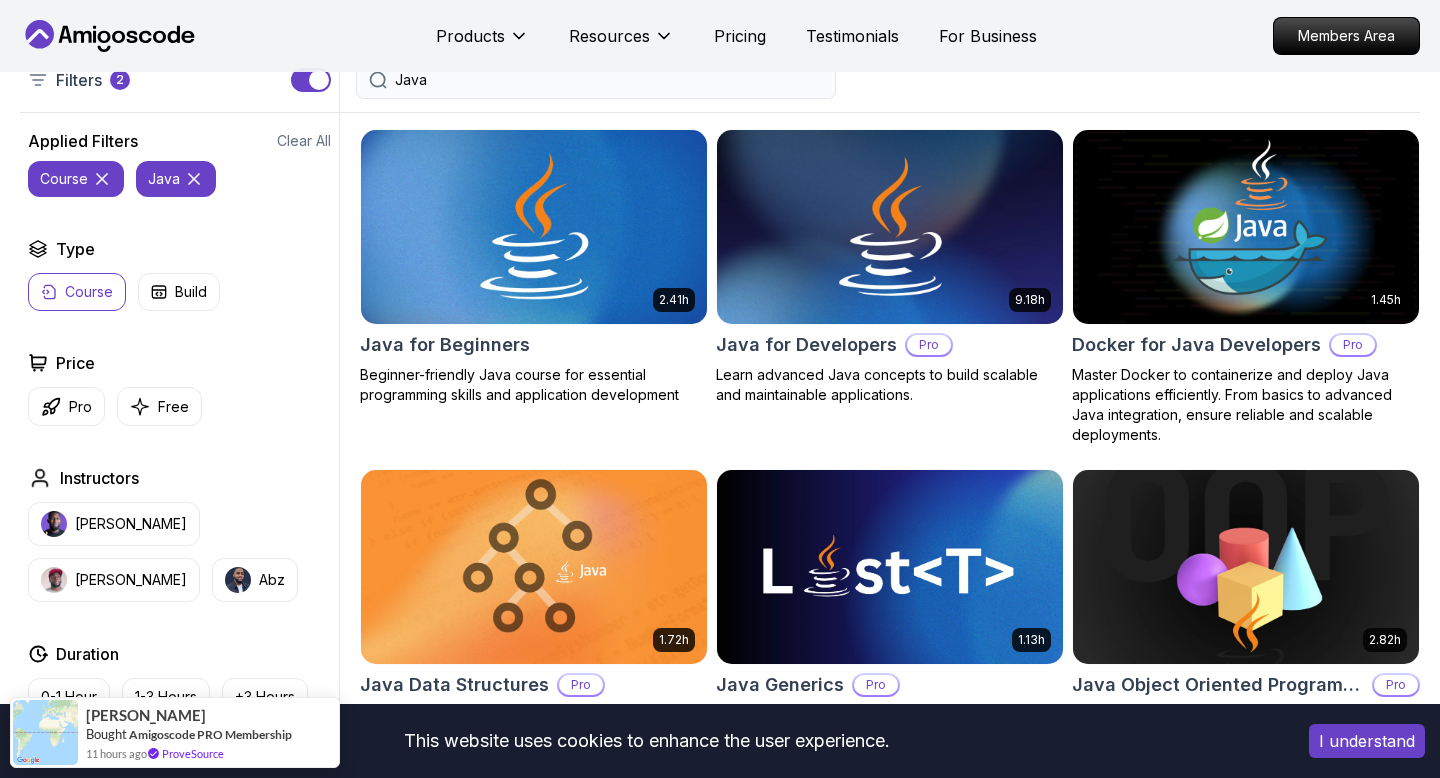 type on "Java" 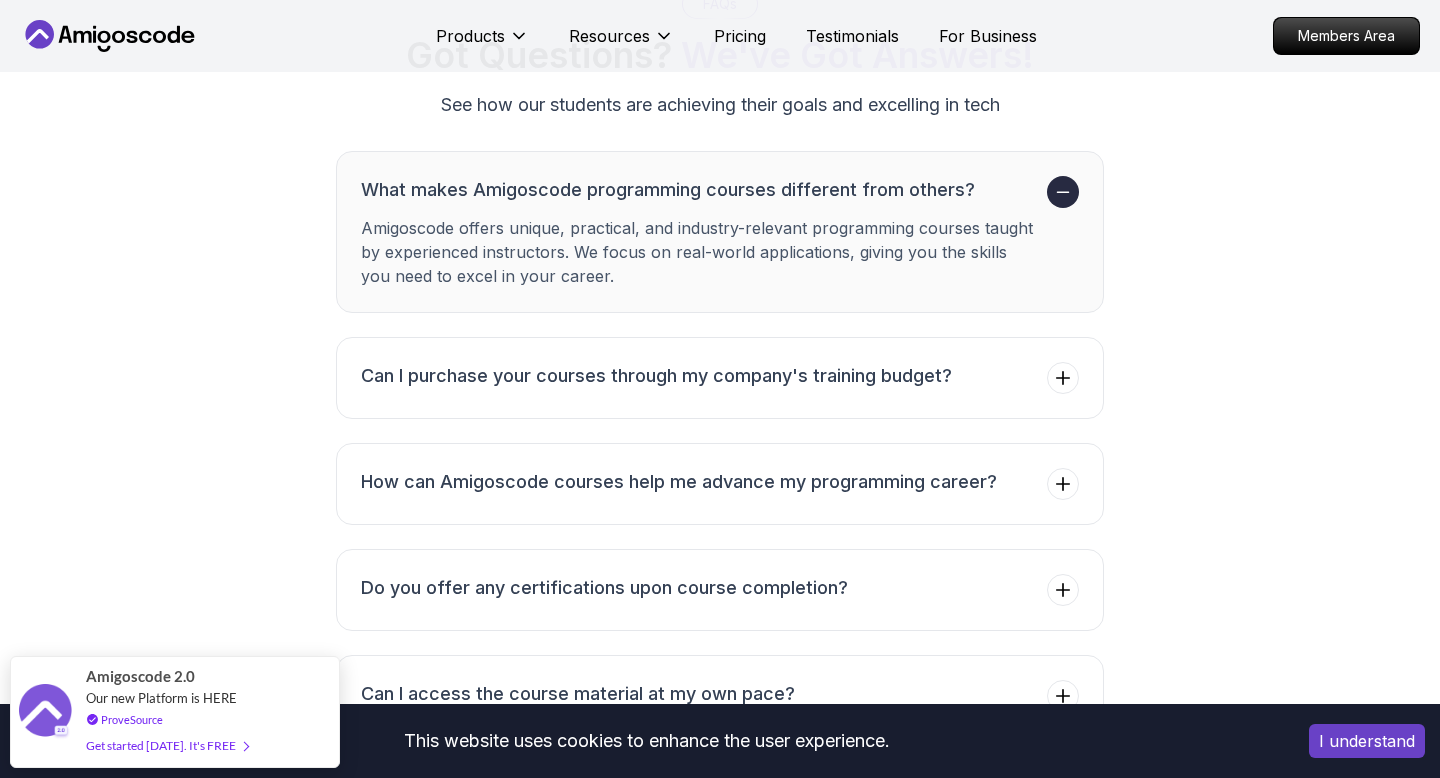 scroll, scrollTop: 6369, scrollLeft: 0, axis: vertical 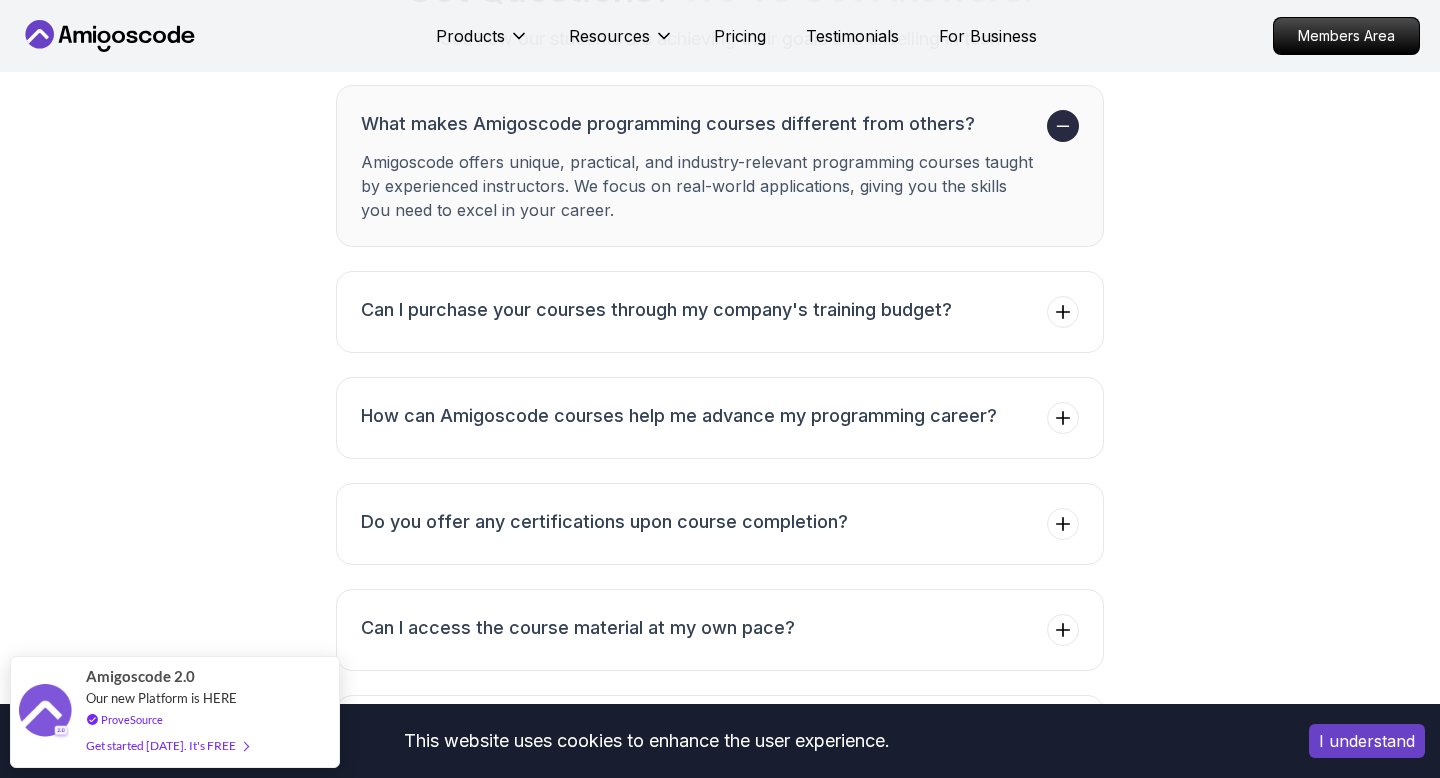 click on "Can I purchase your courses through my company's training budget?" at bounding box center [656, 310] 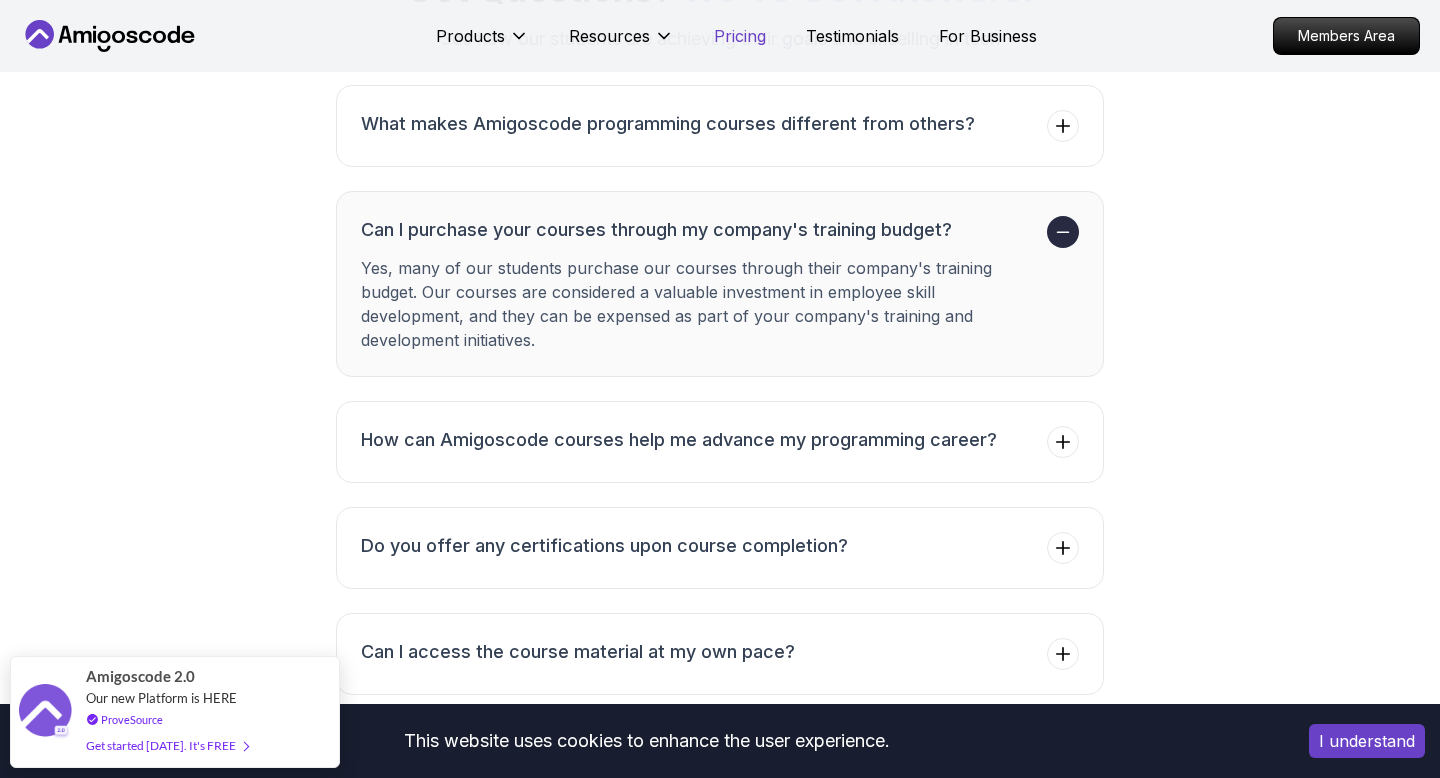 click on "Pricing" at bounding box center (740, 36) 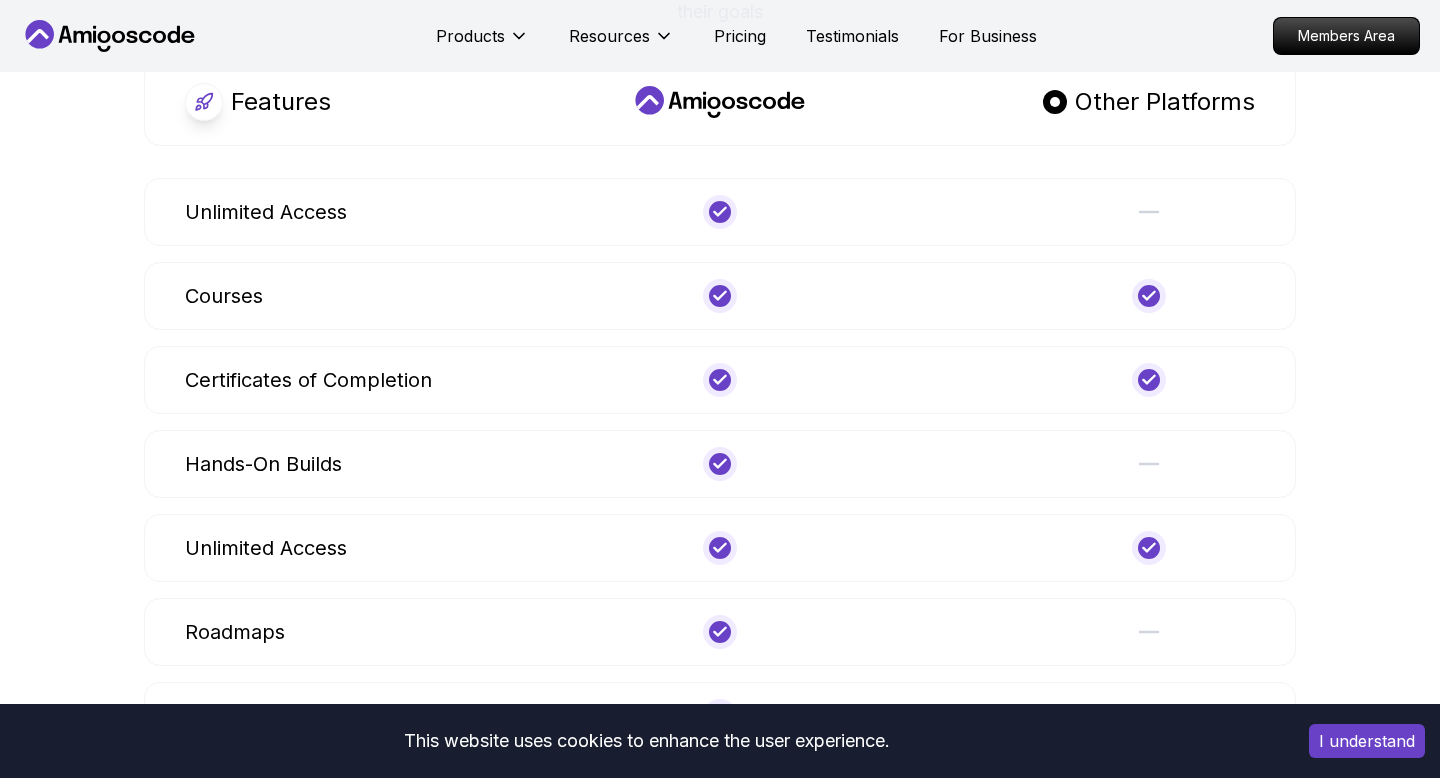 scroll, scrollTop: 7118, scrollLeft: 0, axis: vertical 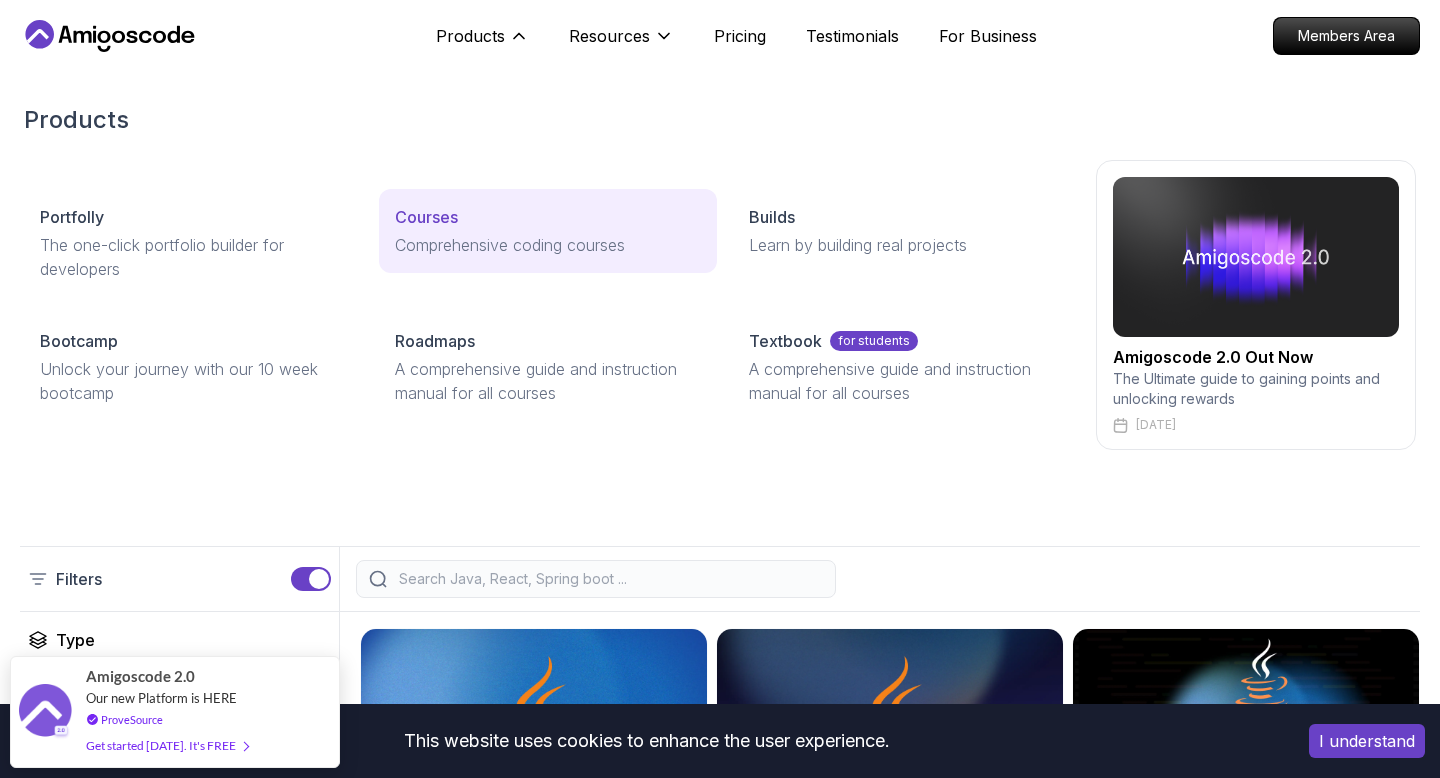 click on "Courses Comprehensive coding courses" at bounding box center [548, 231] 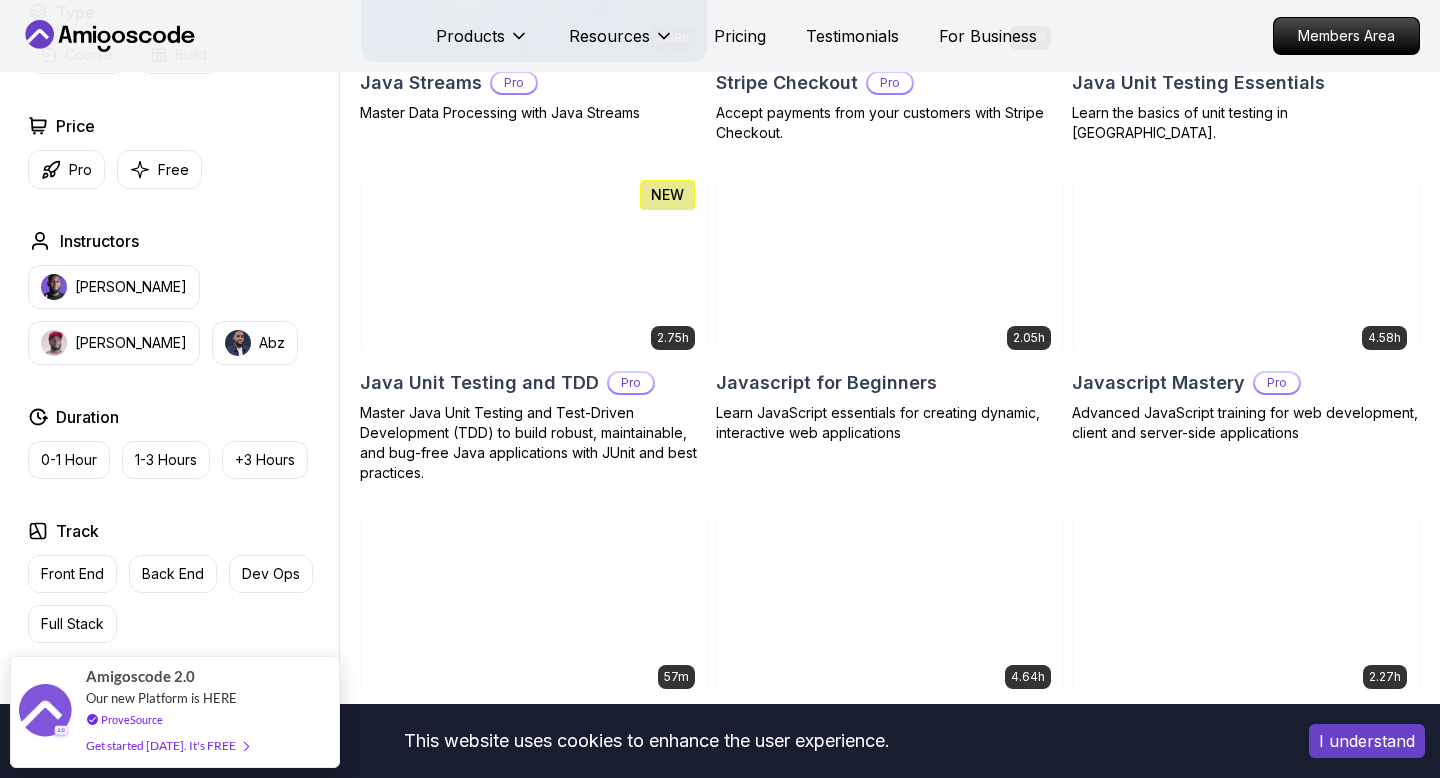 scroll, scrollTop: 3627, scrollLeft: 0, axis: vertical 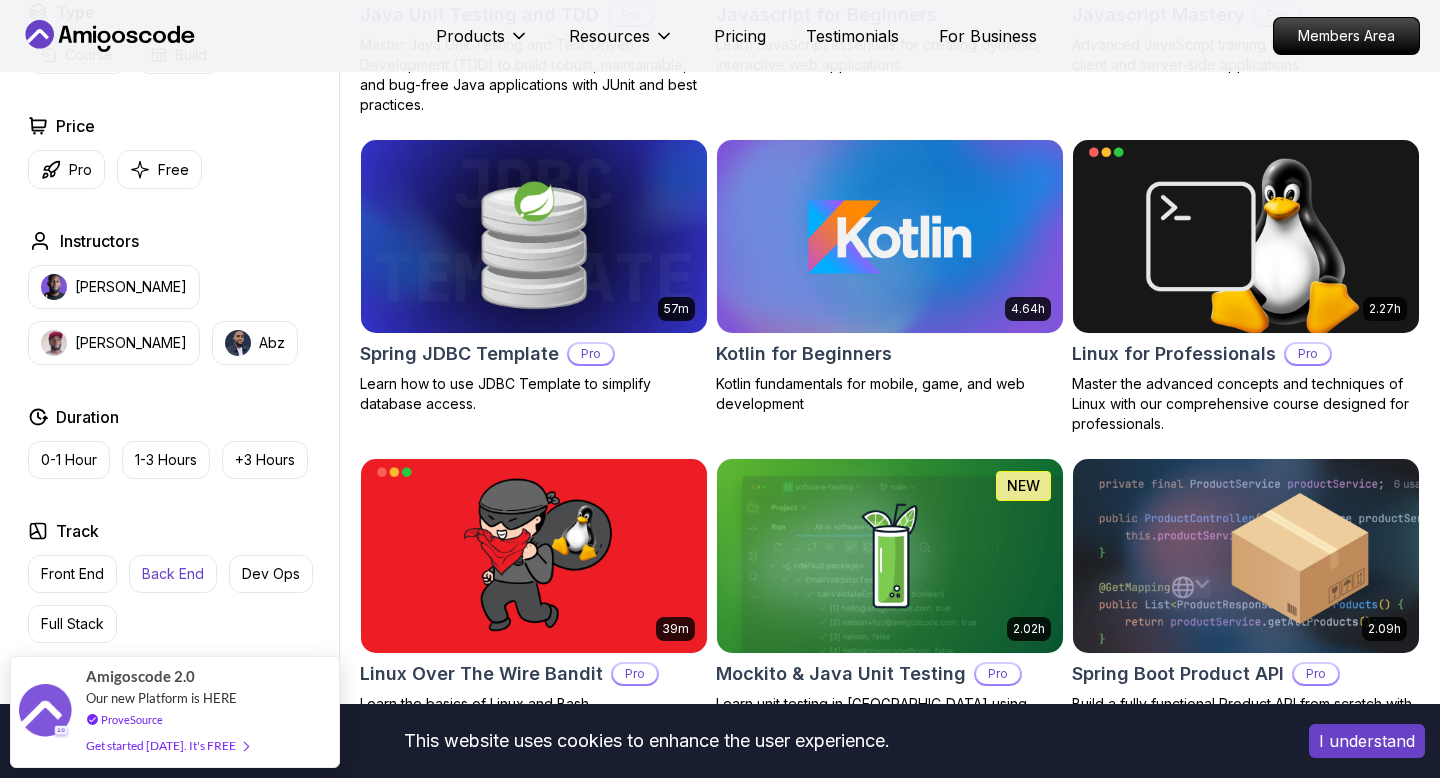 click on "Back End" at bounding box center (173, 574) 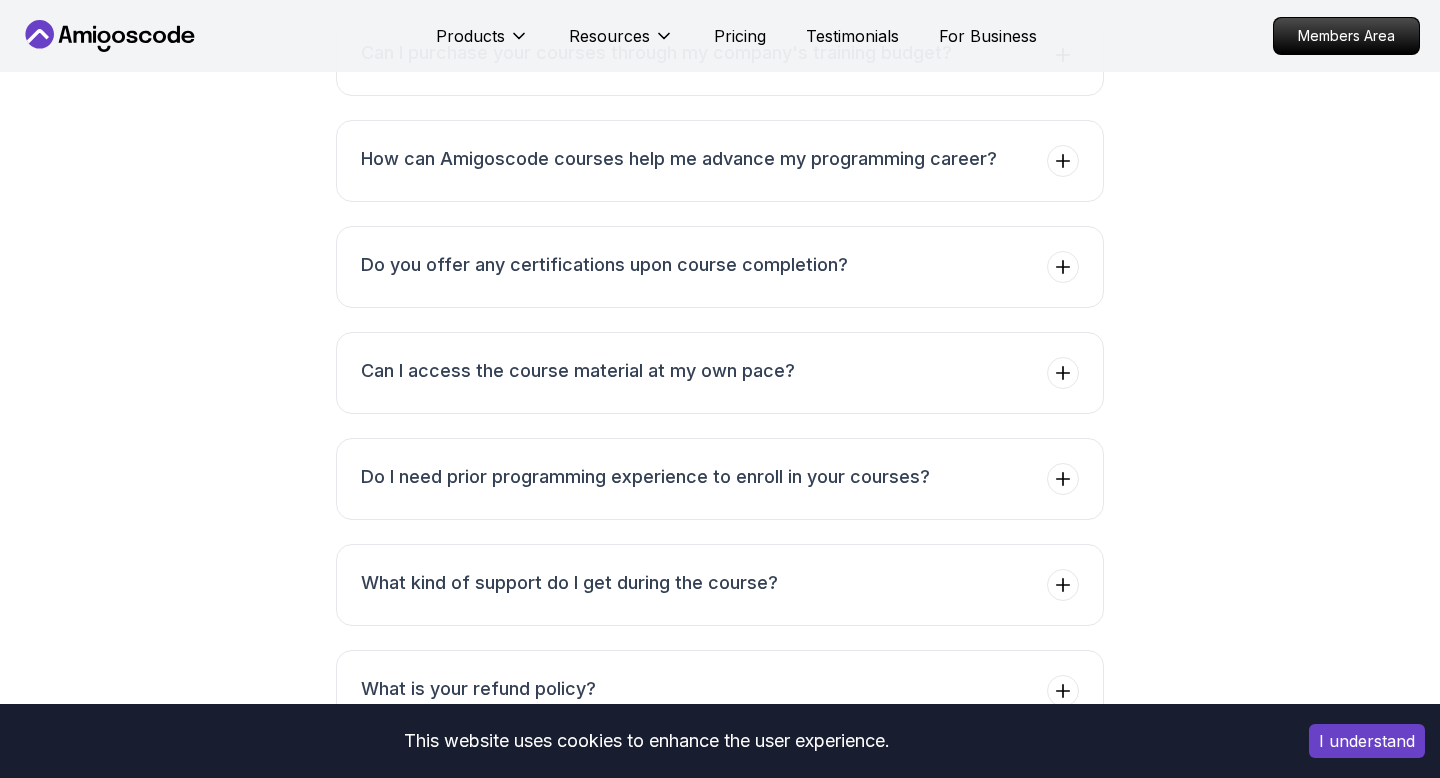 scroll, scrollTop: 5528, scrollLeft: 0, axis: vertical 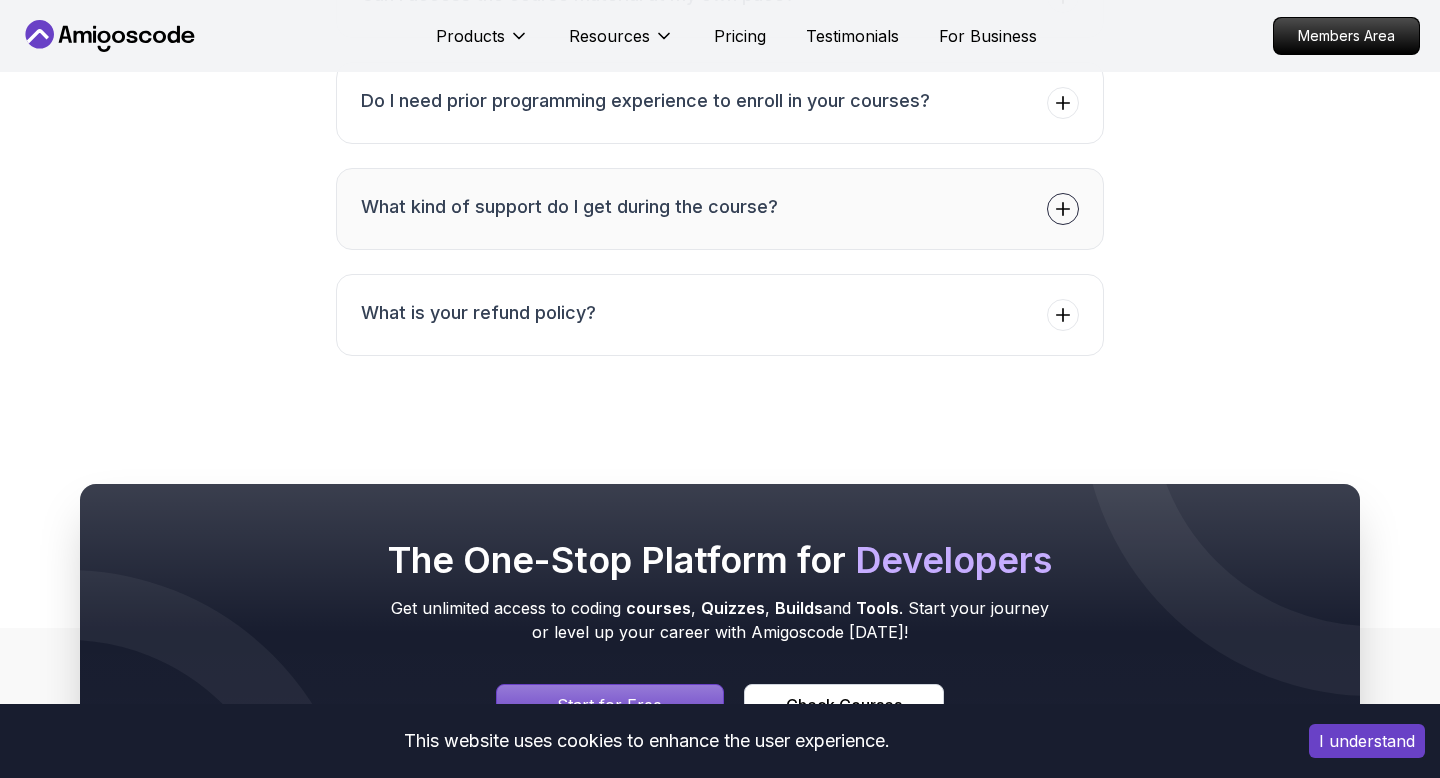 click on "What kind of support do I get during the course?" at bounding box center [569, 207] 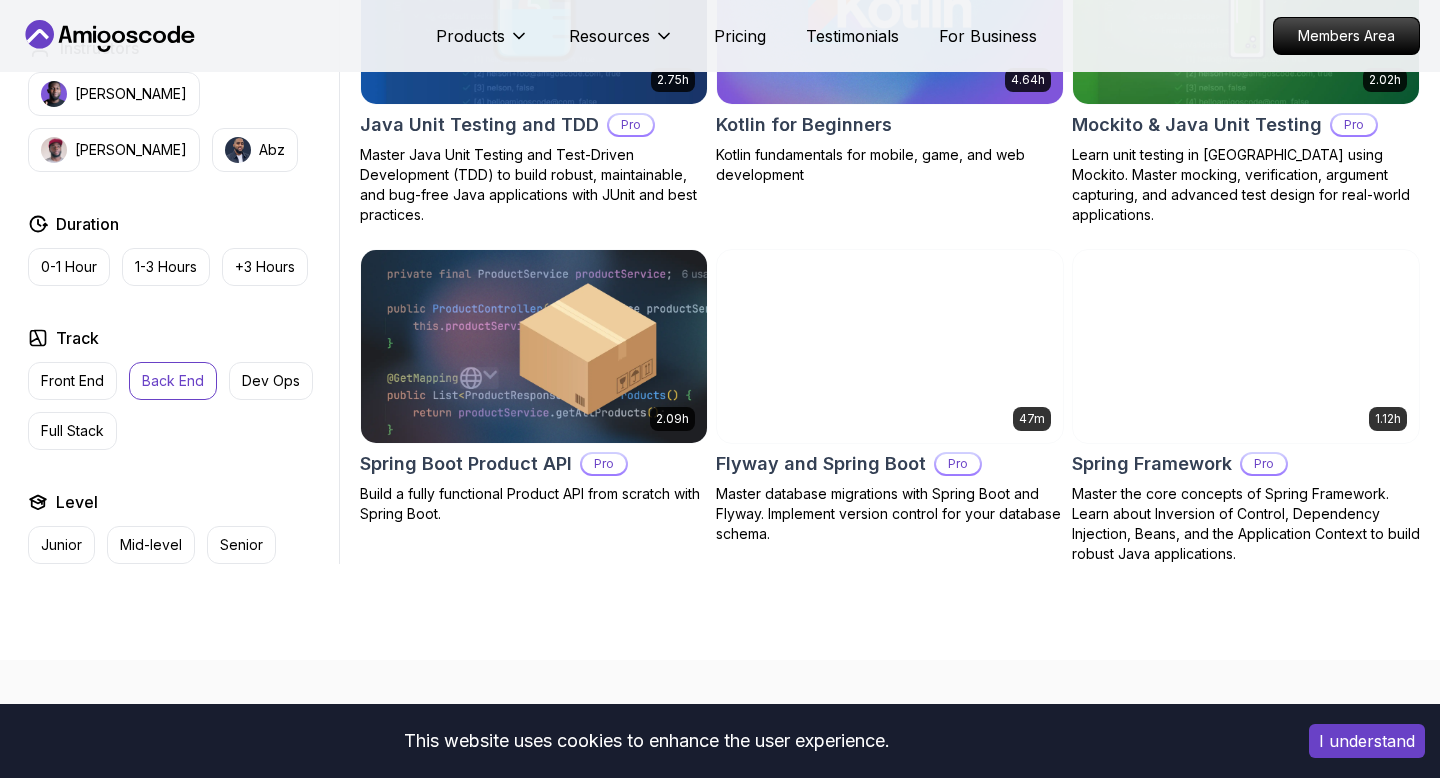 scroll, scrollTop: 1753, scrollLeft: 0, axis: vertical 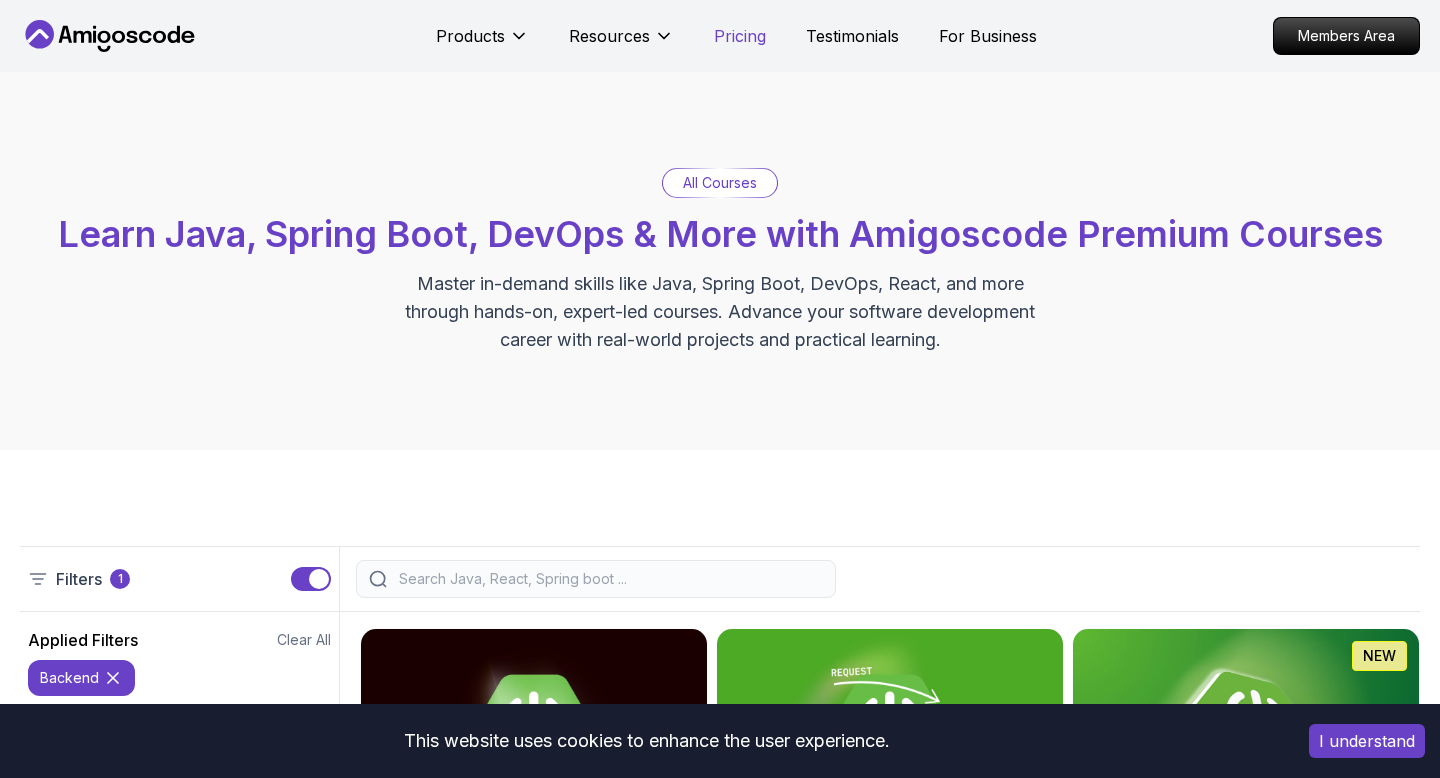 click on "Pricing" at bounding box center [740, 36] 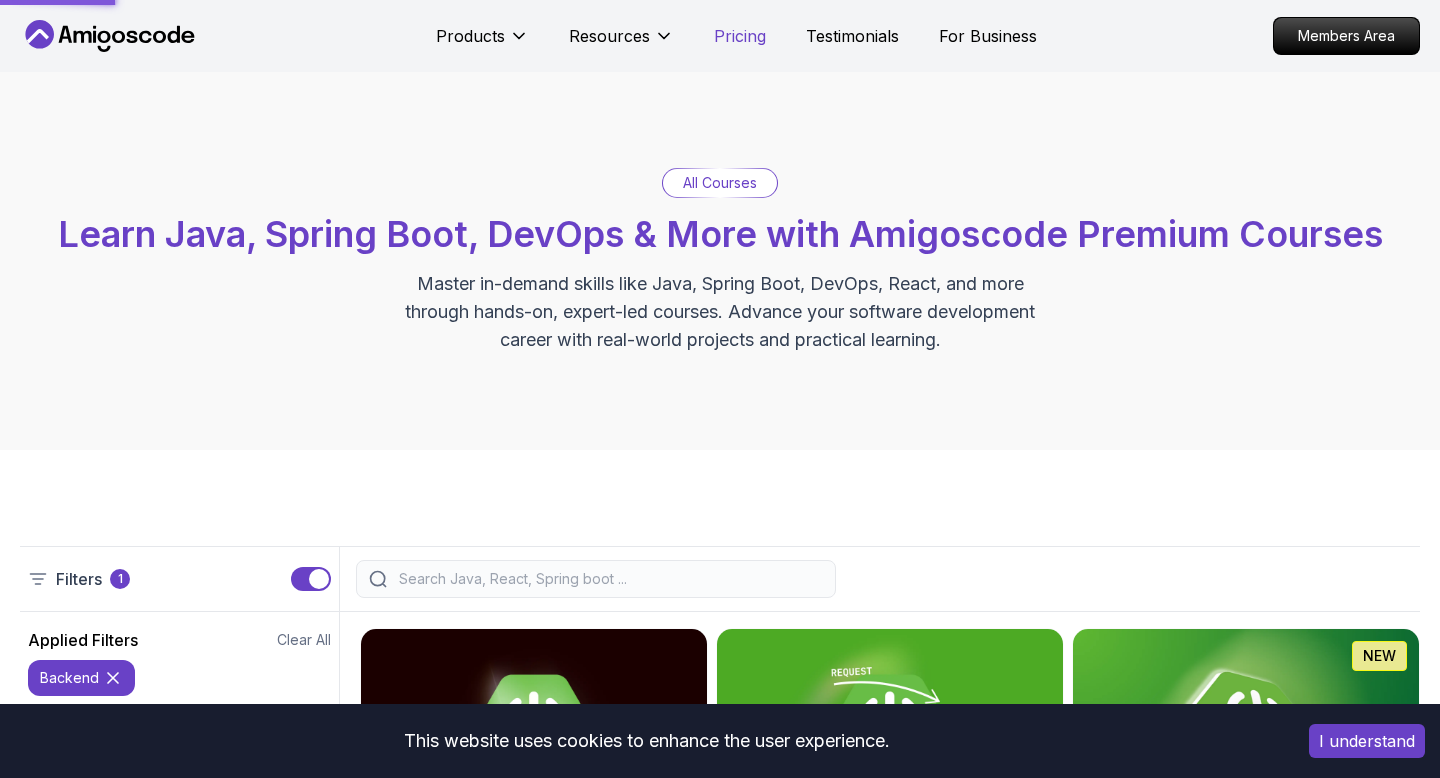scroll, scrollTop: 4280, scrollLeft: 0, axis: vertical 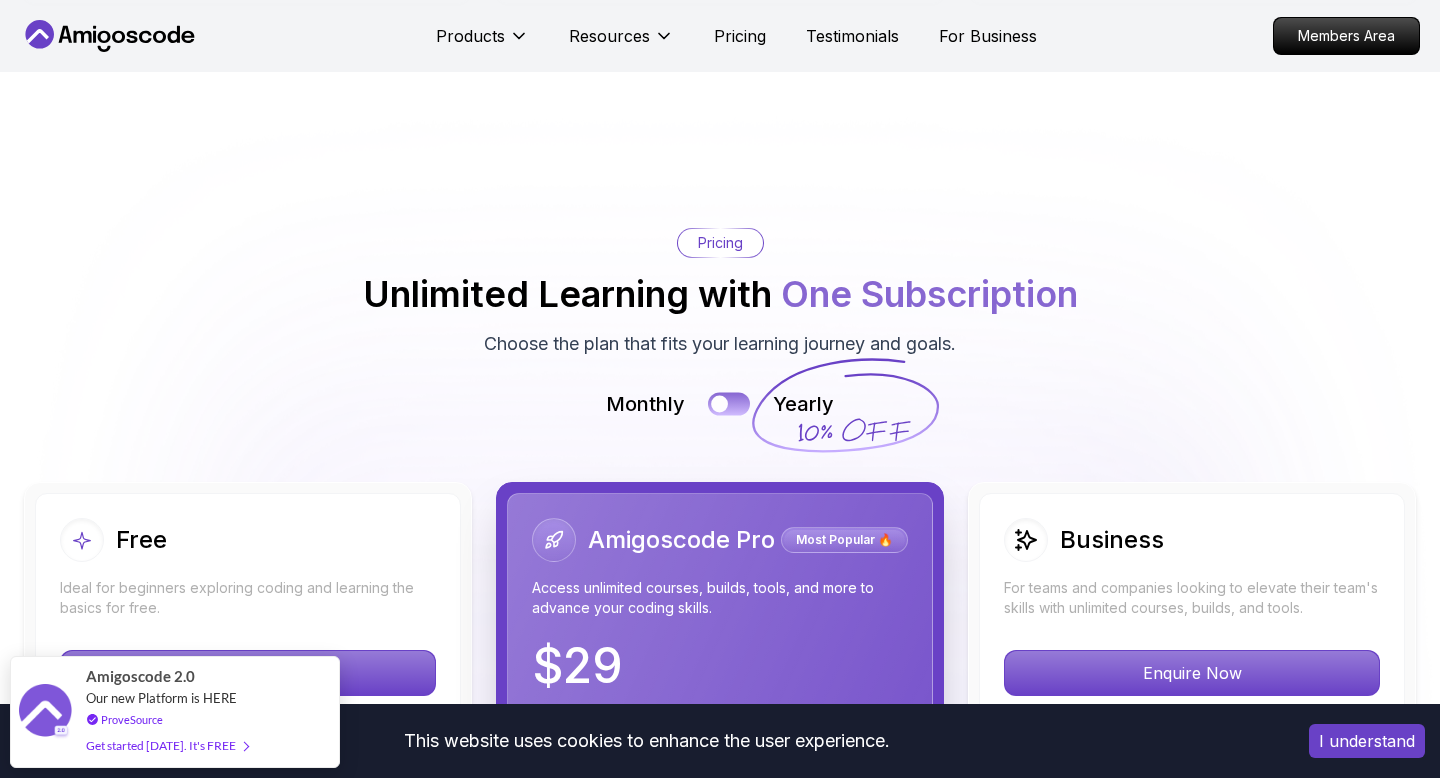 click at bounding box center (729, 404) 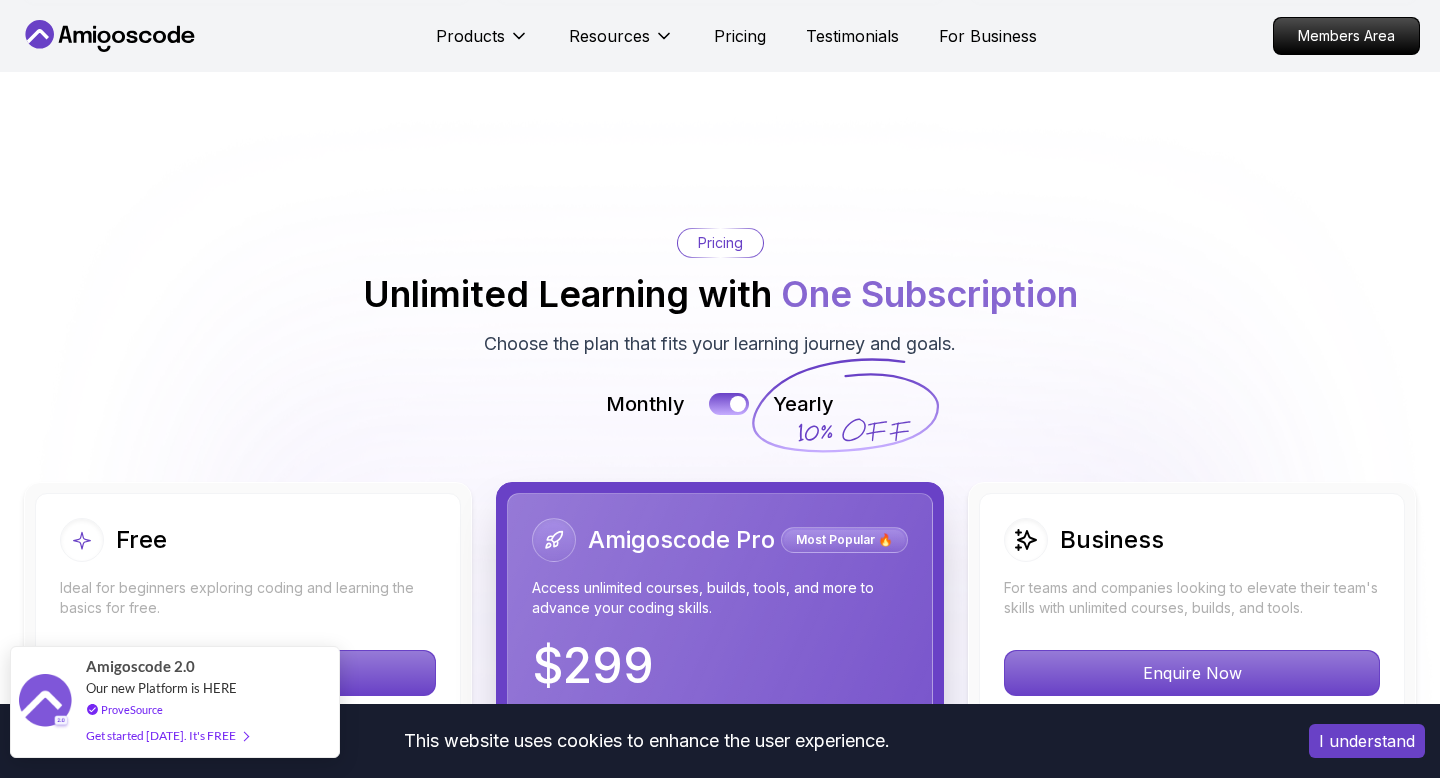 click on "Get started [DATE]. It's FREE" at bounding box center (167, 735) 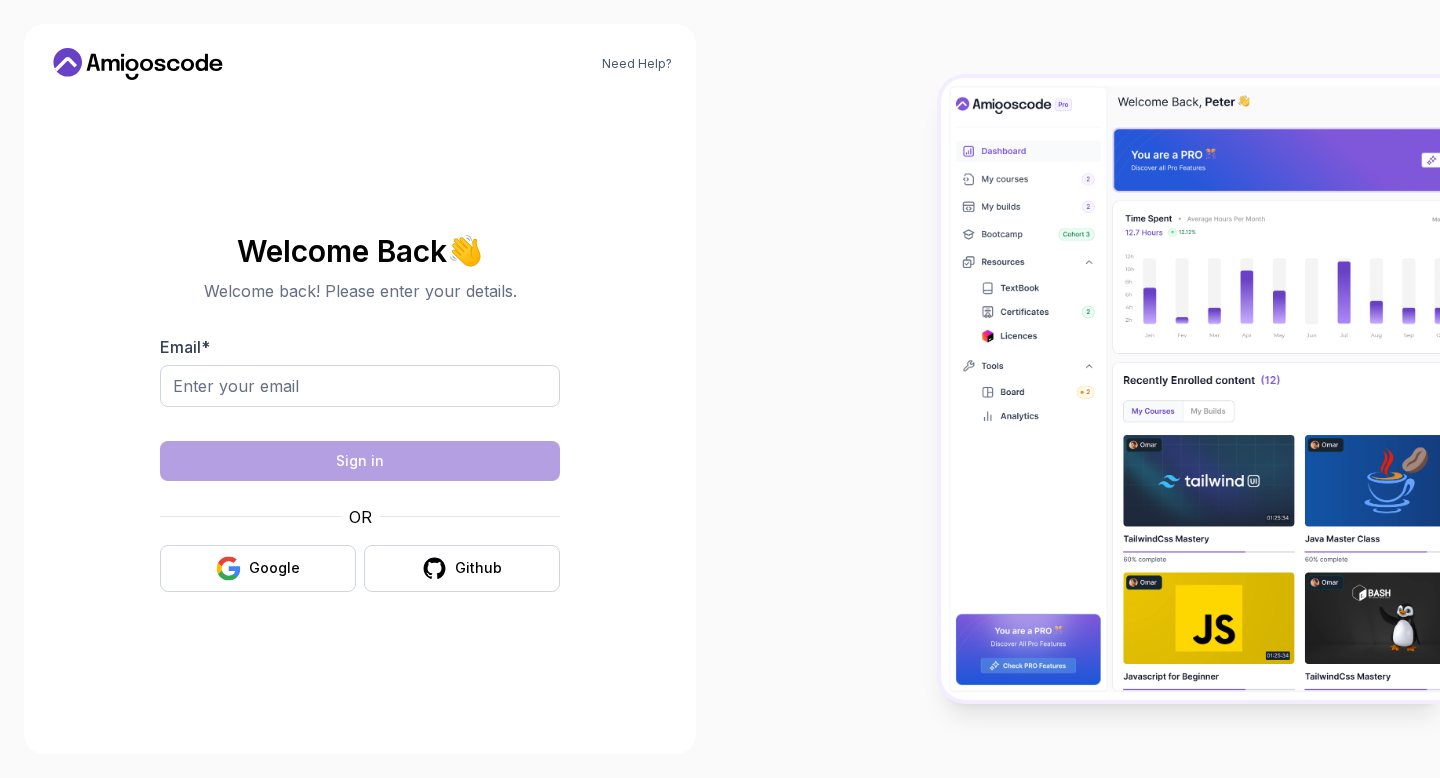 scroll, scrollTop: 0, scrollLeft: 0, axis: both 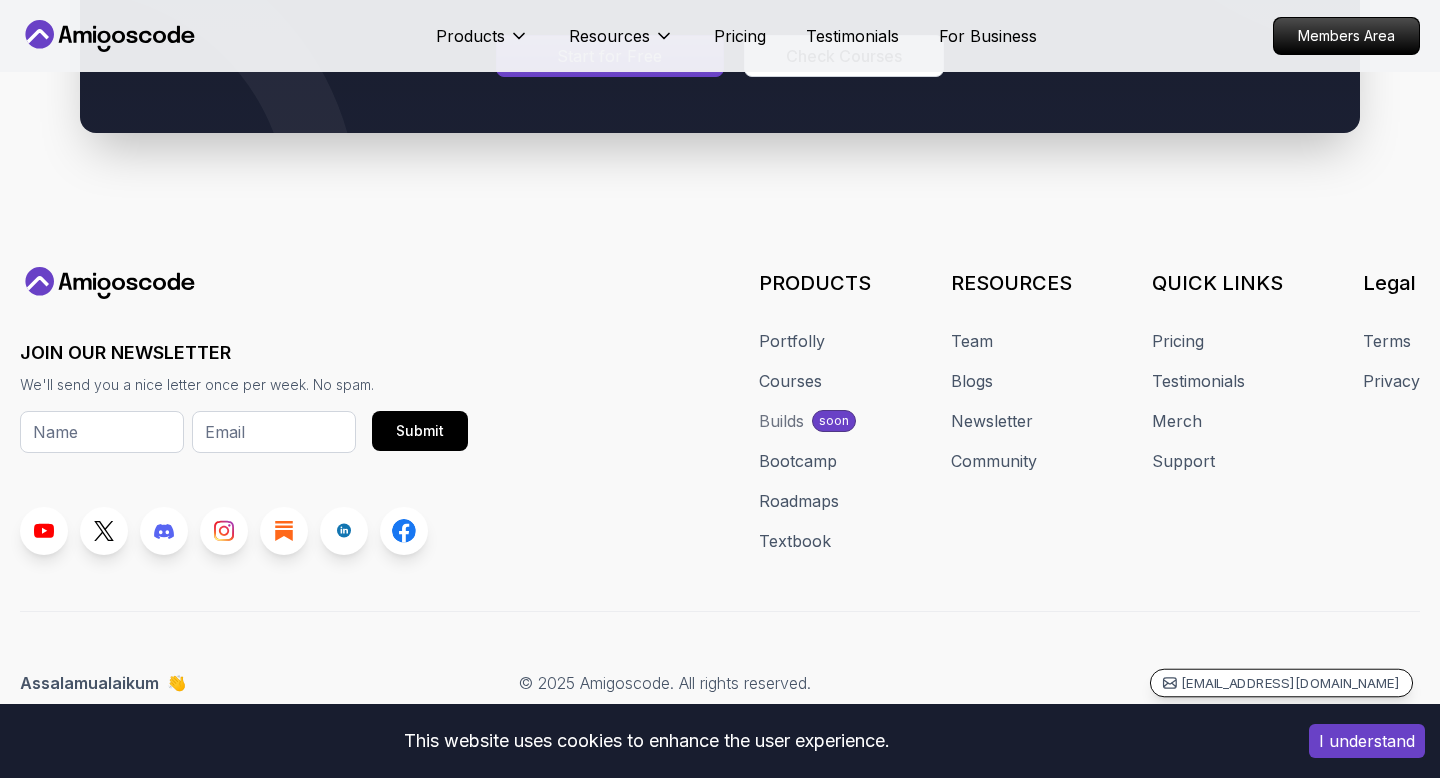 click on "[EMAIL_ADDRESS][DOMAIN_NAME]" at bounding box center (1281, 682) 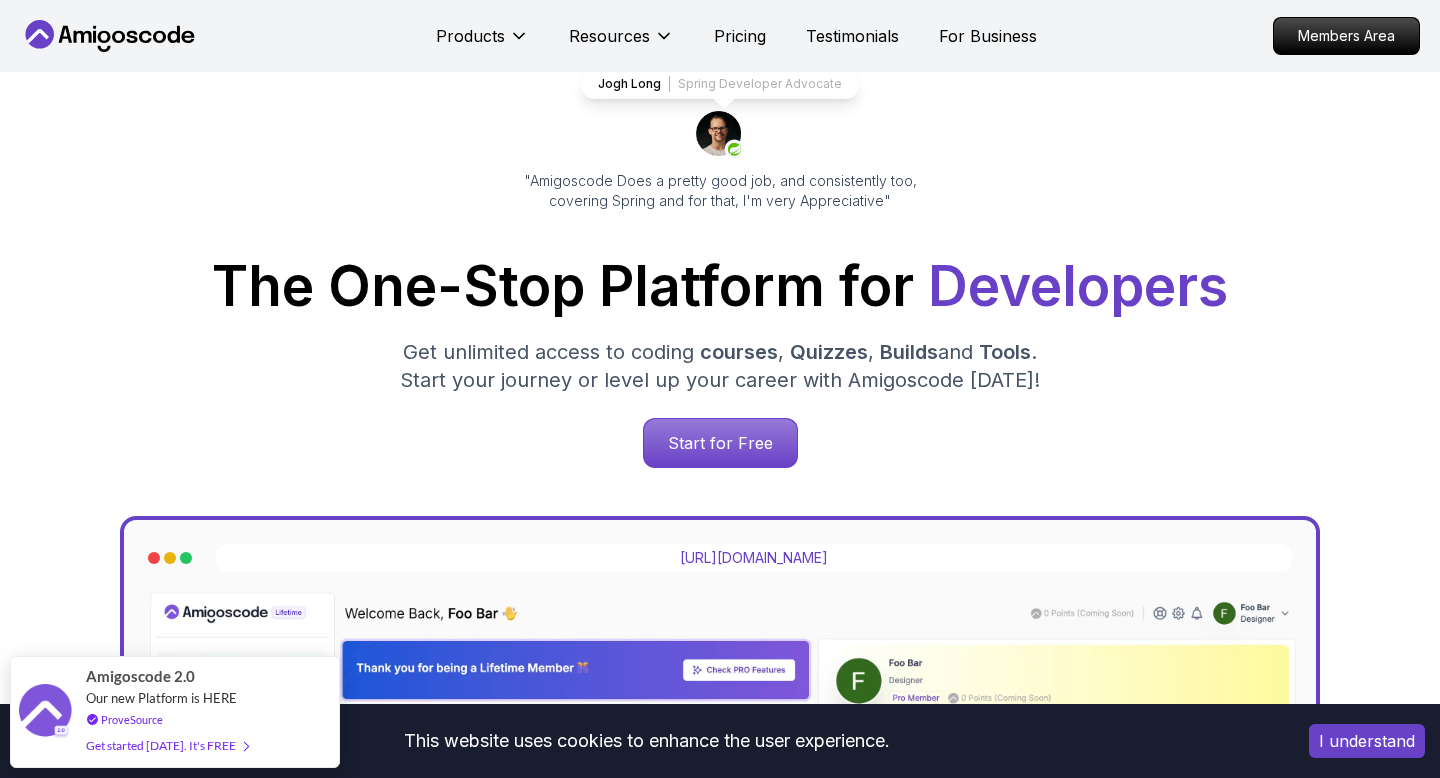 scroll, scrollTop: 0, scrollLeft: 0, axis: both 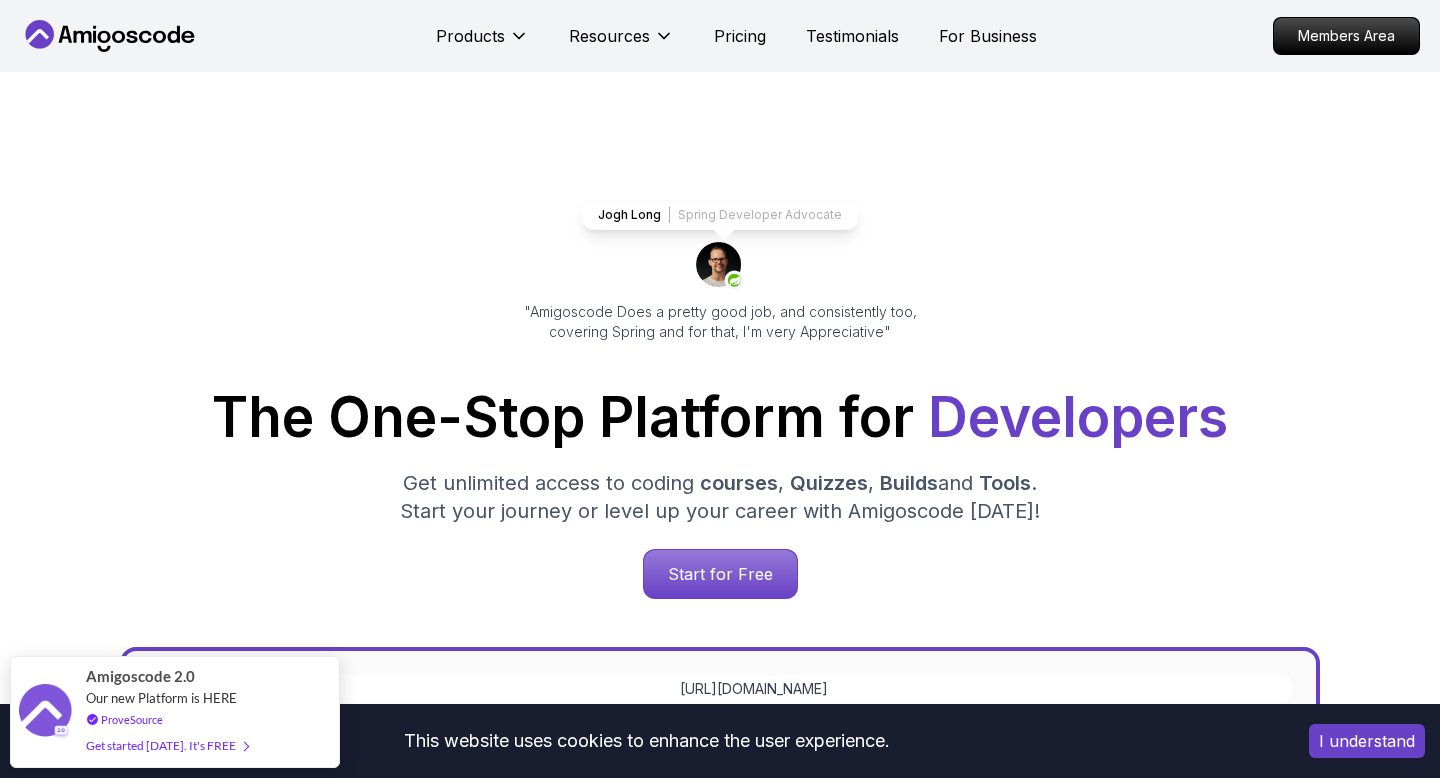 click on "Spring Developer Advocate" at bounding box center [760, 215] 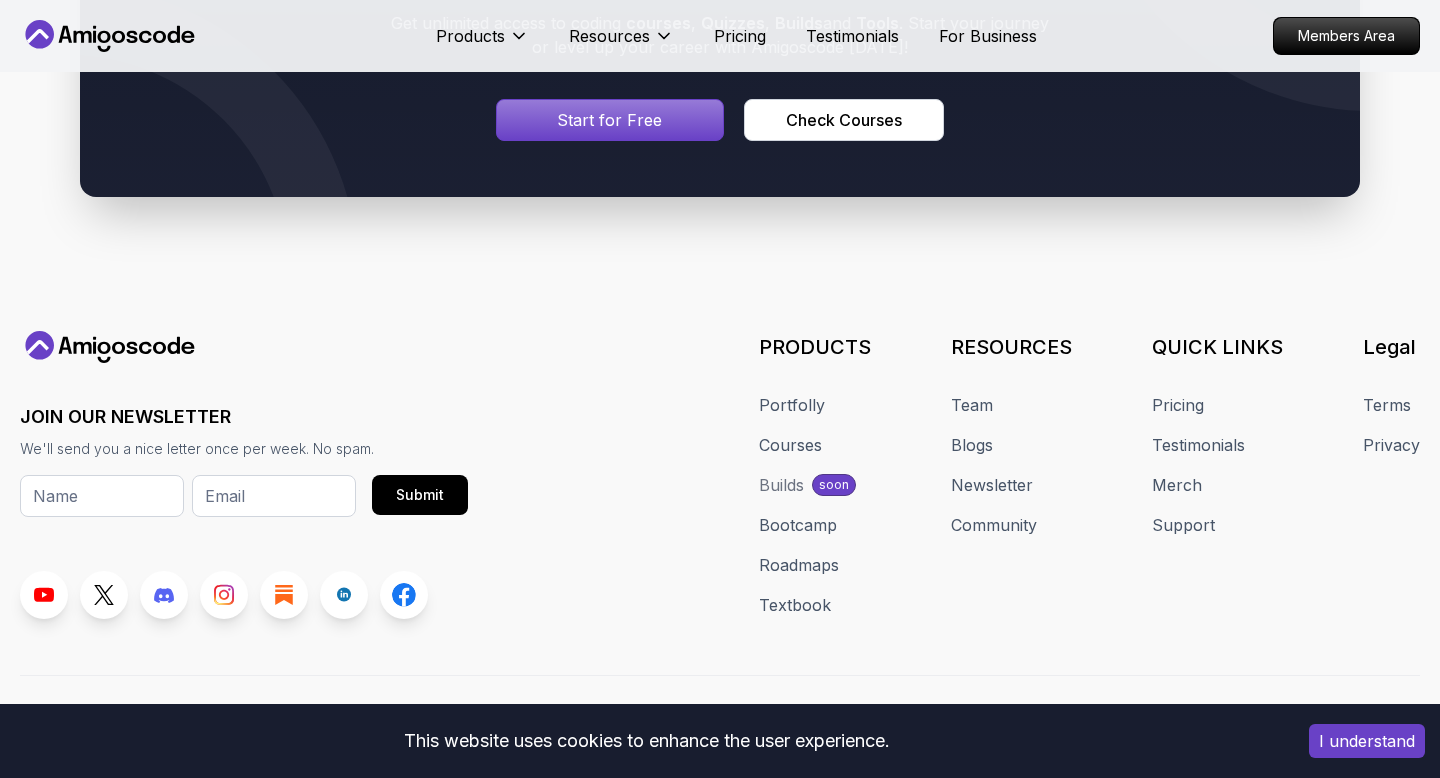 scroll, scrollTop: 10944, scrollLeft: 0, axis: vertical 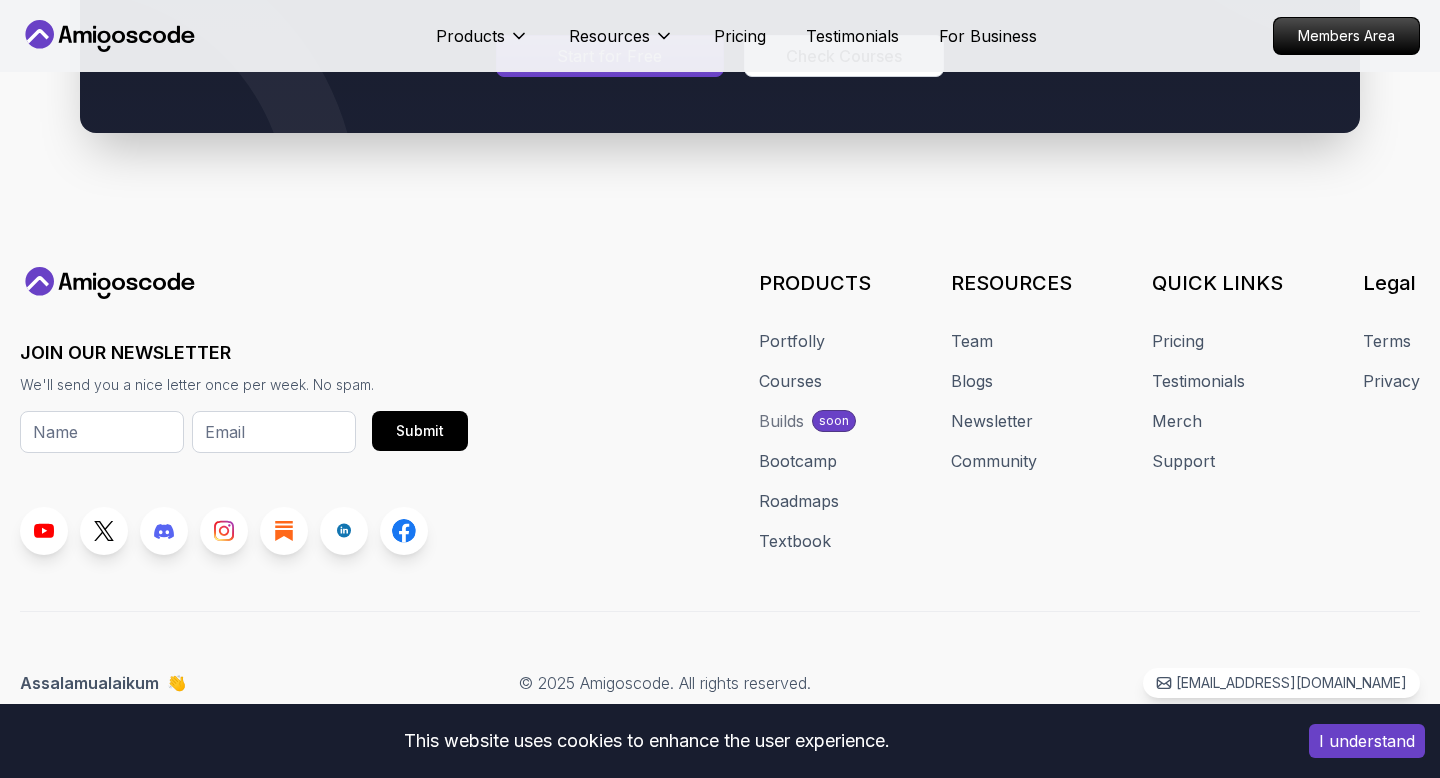 click on "JOIN OUR NEWSLETTER We'll send you a nice letter once per week. No spam. Submit PRODUCTS Portfolly Courses Builds soon Bootcamp Roadmaps Textbook RESOURCES Team Blogs Newsletter Community QUICK LINKS Pricing Testimonials Merch Support Legal Terms Privacy Assalamualaikum 👋 © 2025 Amigoscode. All rights reserved. [EMAIL_ADDRESS][DOMAIN_NAME] © 2025 Amigoscode. All rights reserved." at bounding box center (720, 482) 